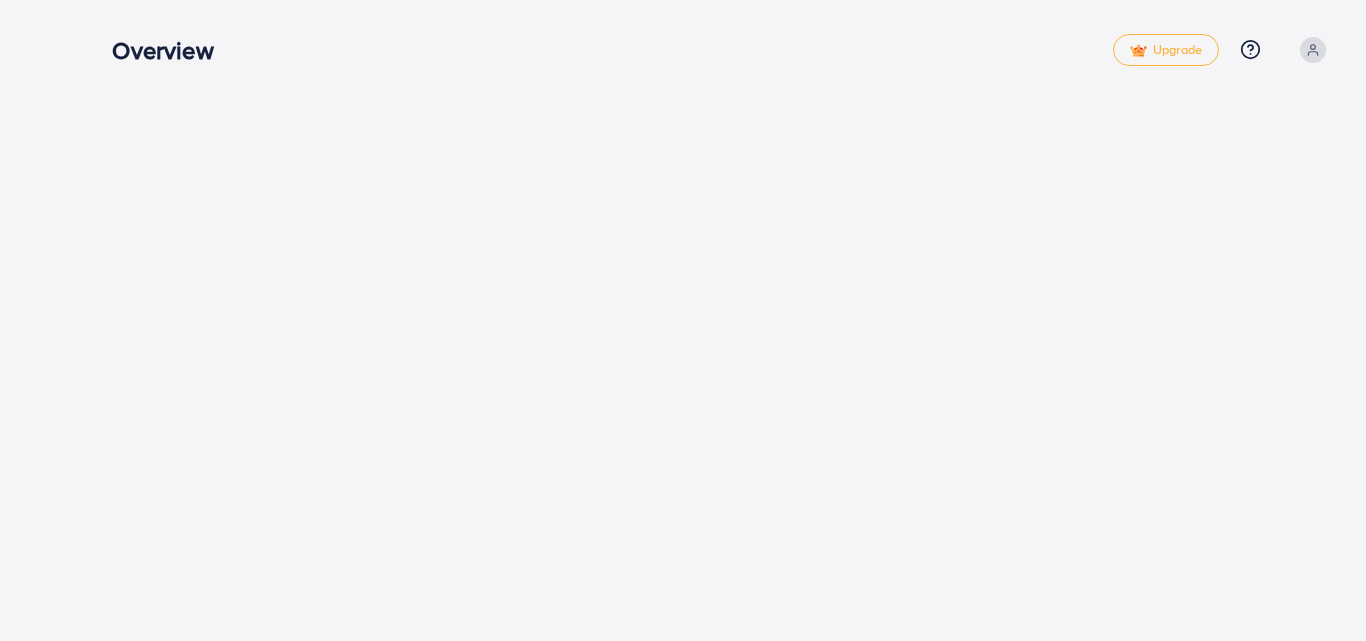 scroll, scrollTop: 0, scrollLeft: 0, axis: both 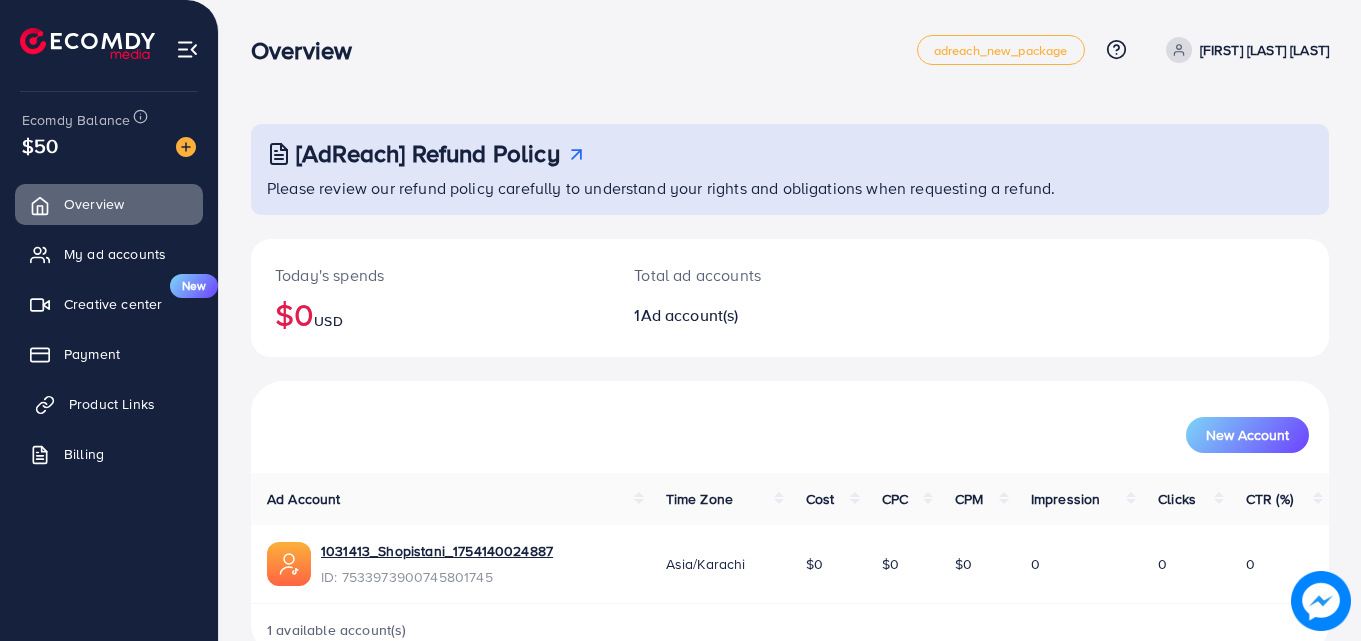 click on "Product Links" at bounding box center [112, 404] 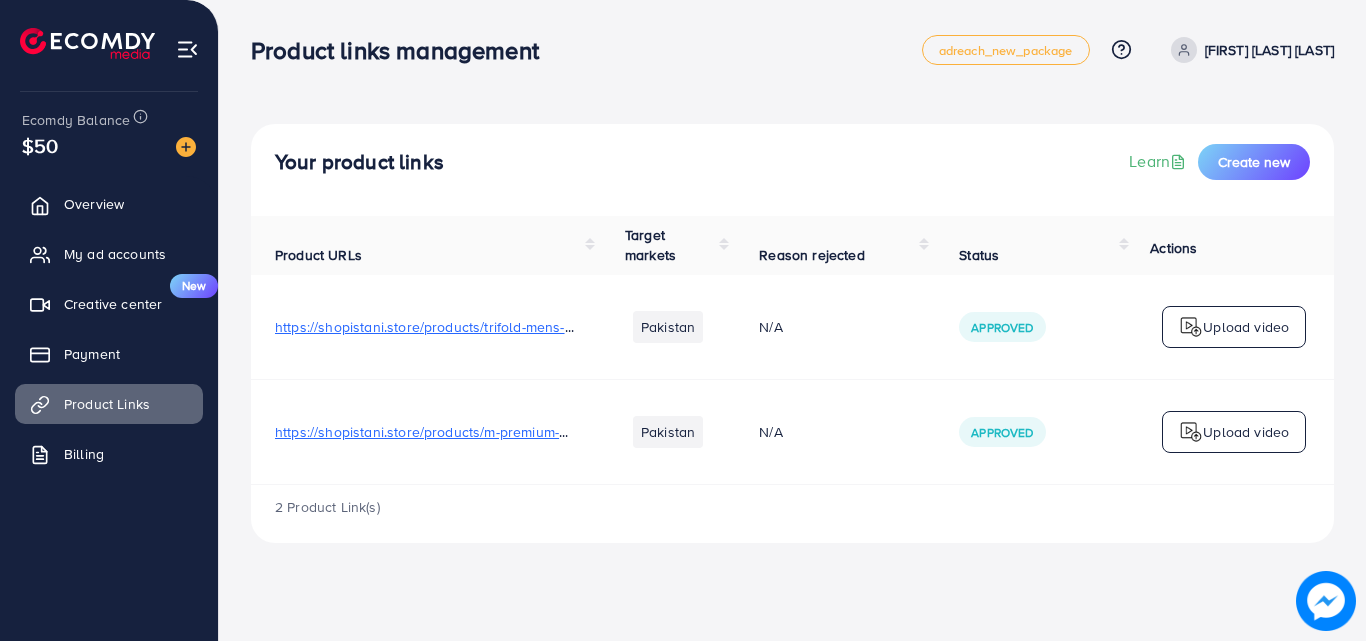 scroll, scrollTop: 0, scrollLeft: 501, axis: horizontal 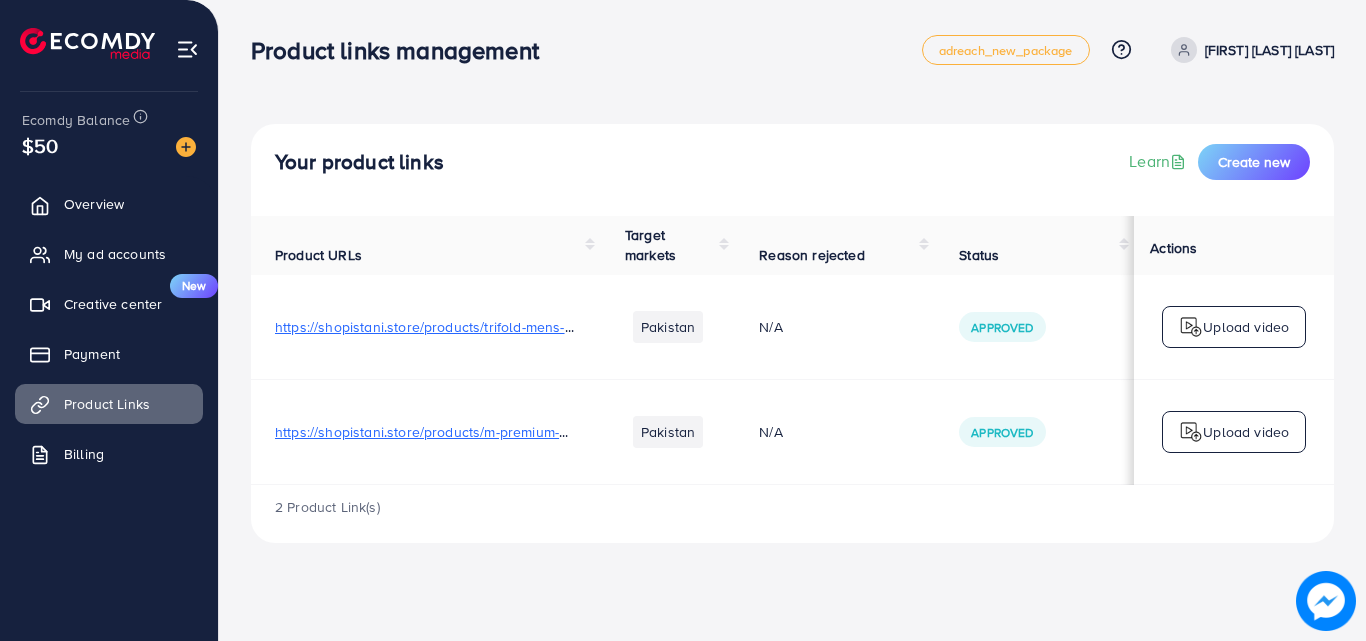 click on "https://shopistani.store/products/m-premium-men-s-wallet-high-quality" at bounding box center (498, 432) 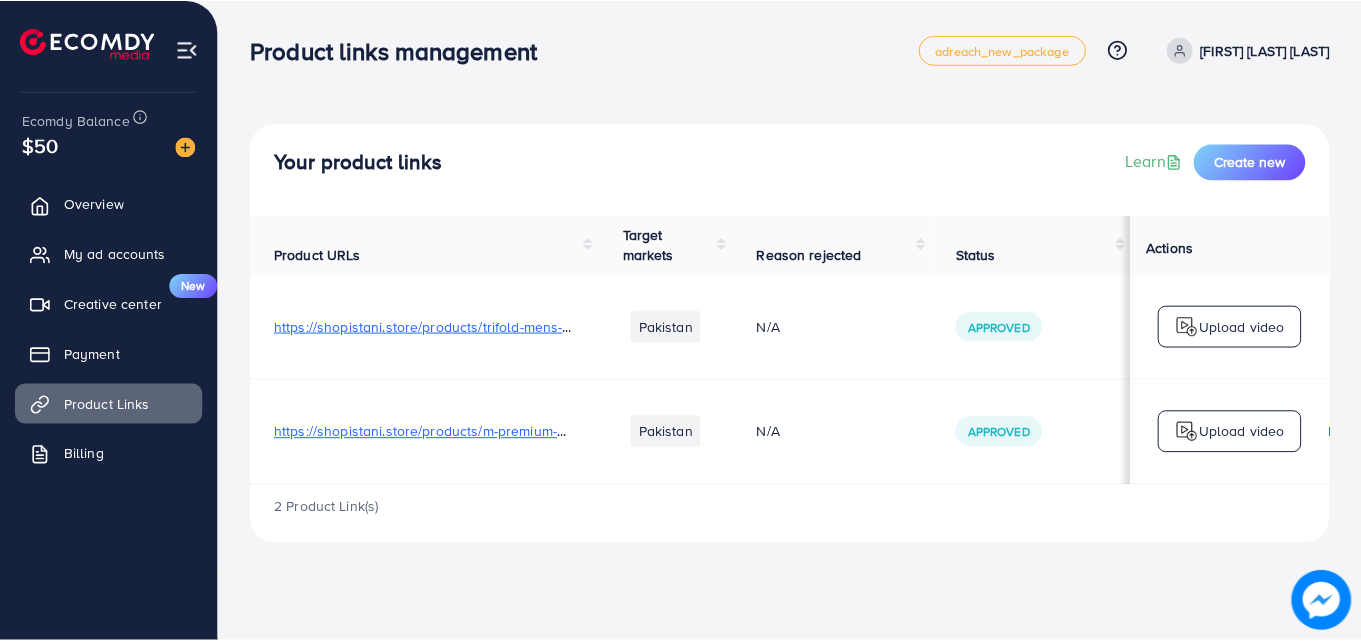 scroll, scrollTop: 0, scrollLeft: 501, axis: horizontal 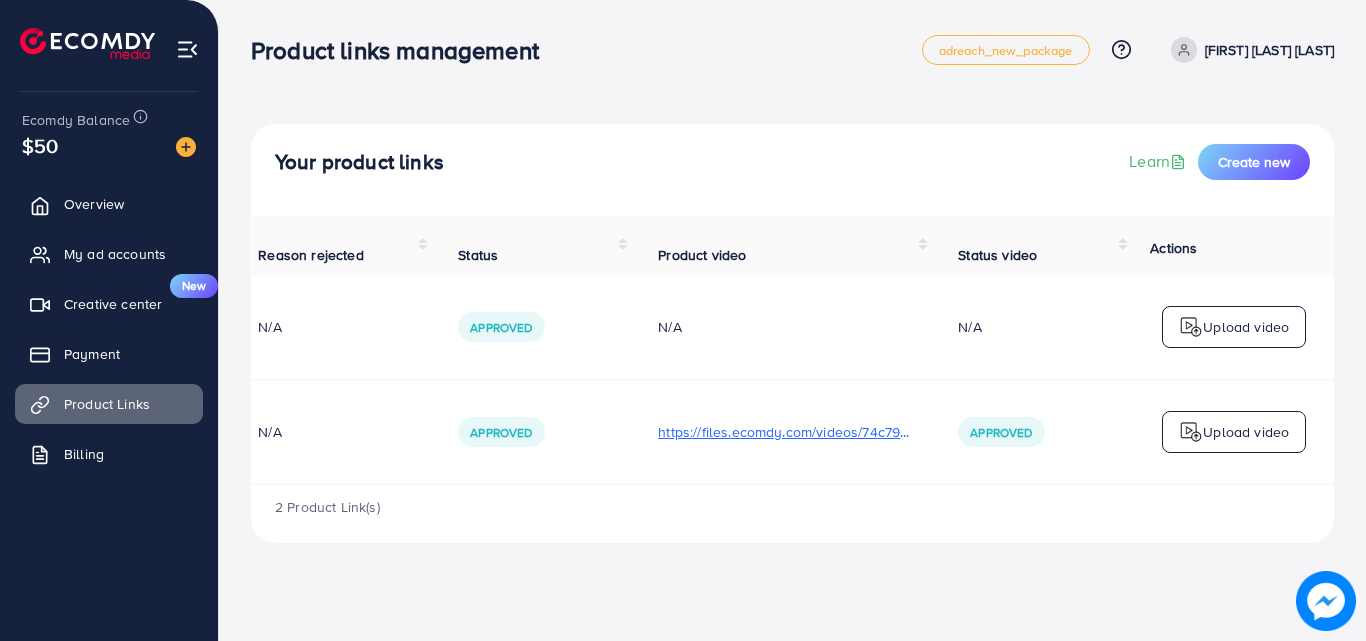 click on "https://files.ecomdy.com/videos/74c79fc4-5272-4fcb-9e00-62c5fe2bc750-1754420043835.mp4" at bounding box center (784, 432) 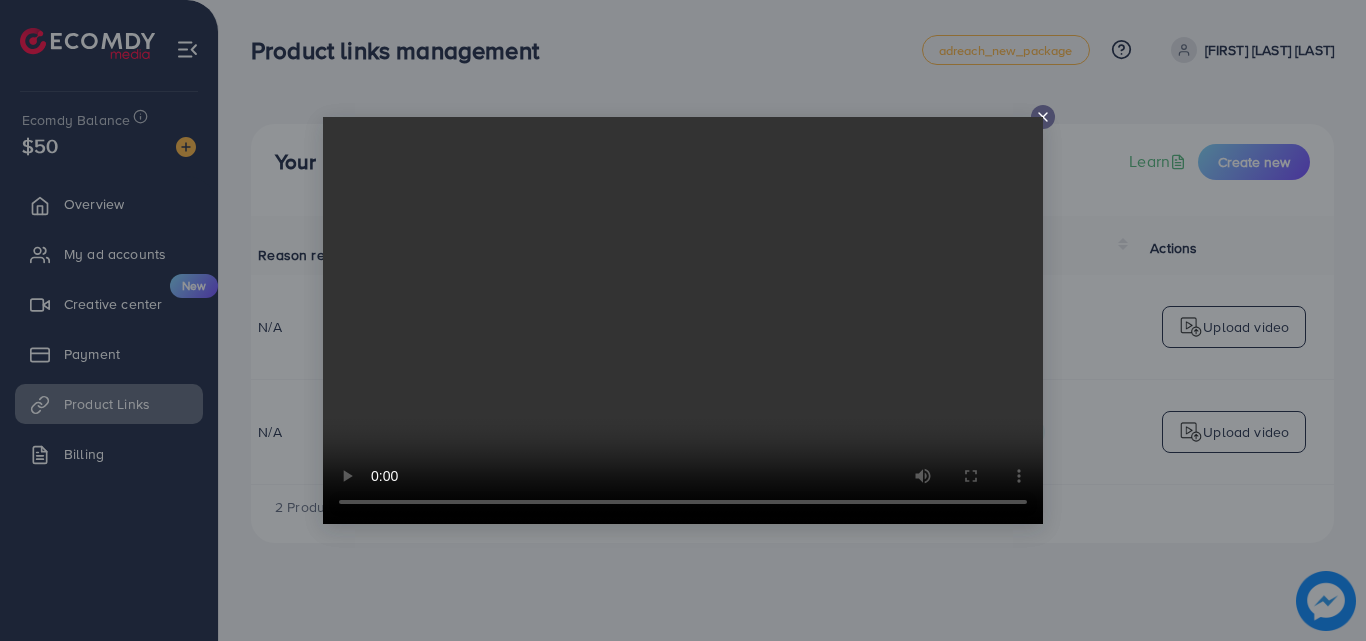 click 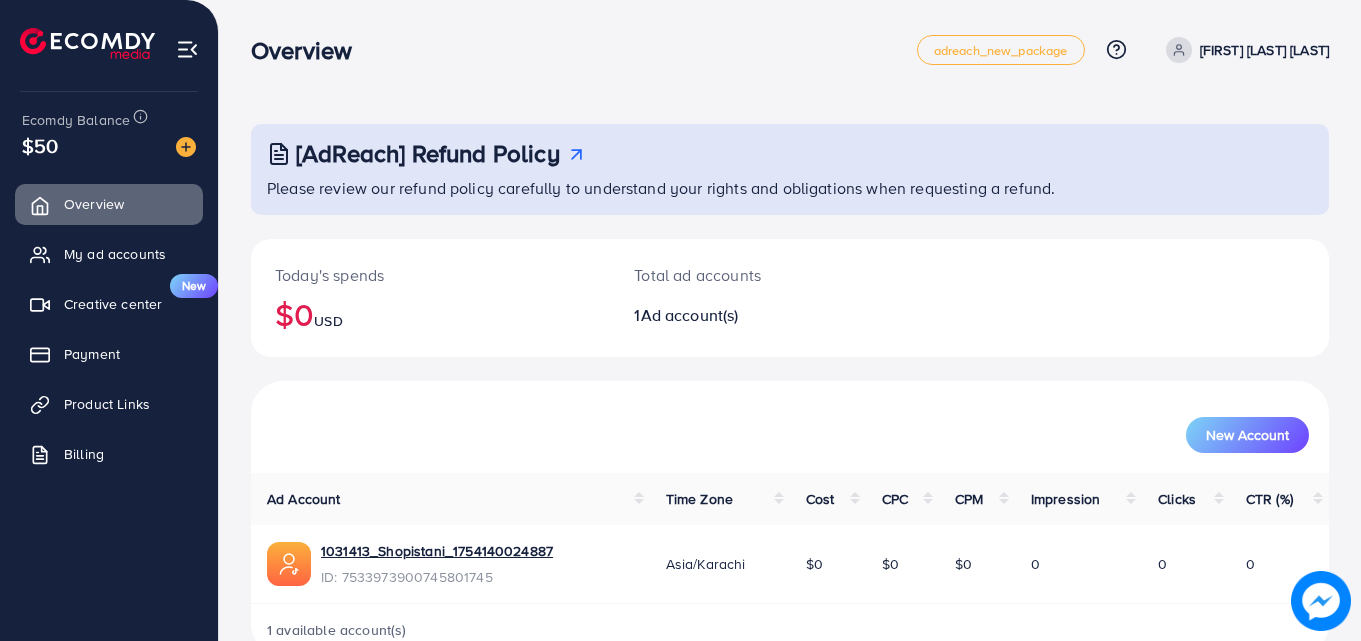 scroll, scrollTop: 47, scrollLeft: 0, axis: vertical 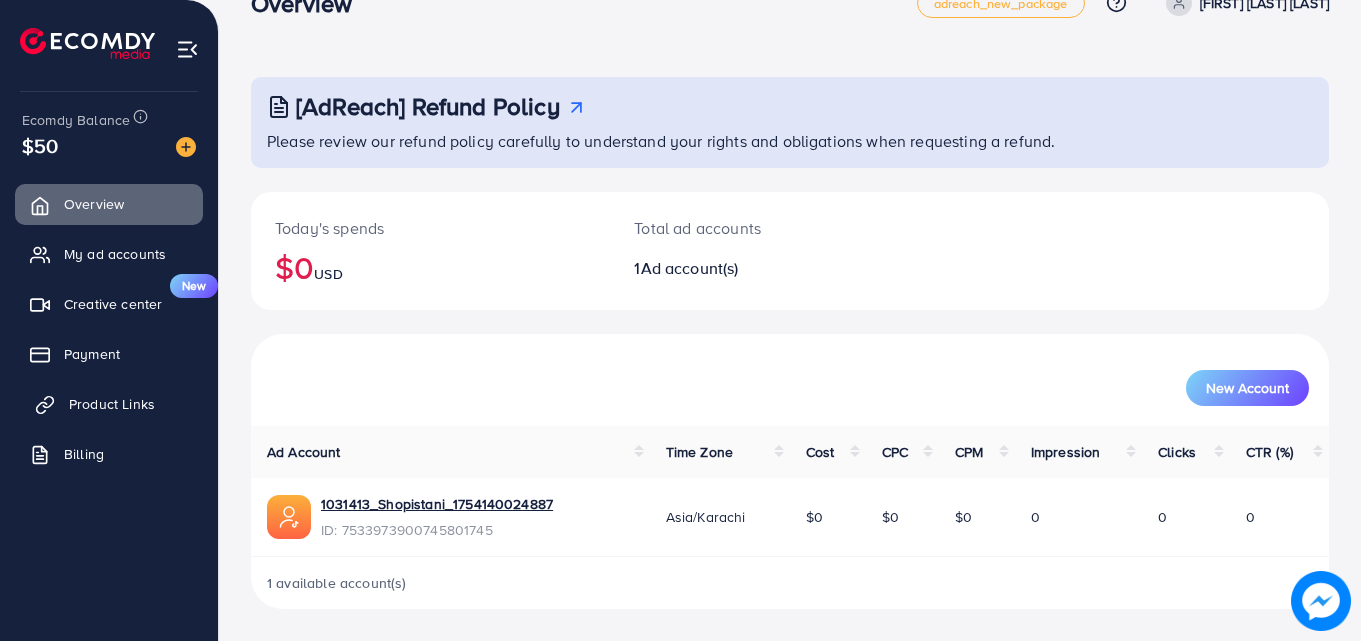 click on "Product Links" at bounding box center (112, 404) 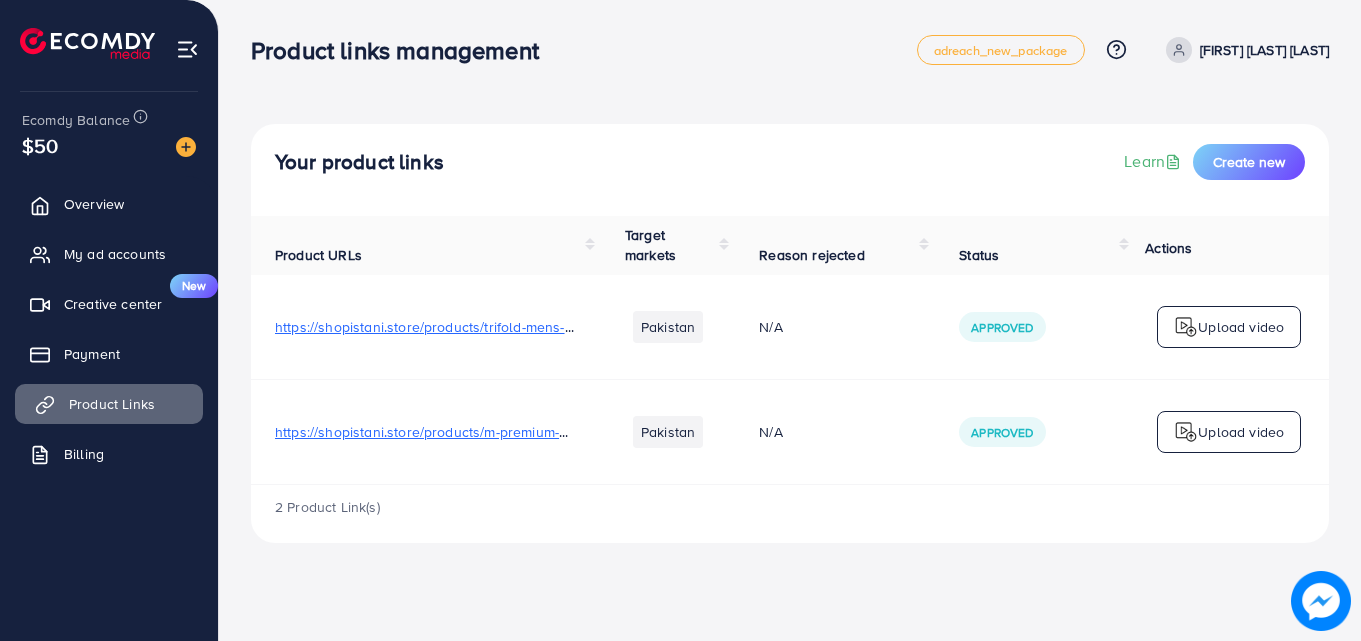 scroll, scrollTop: 0, scrollLeft: 0, axis: both 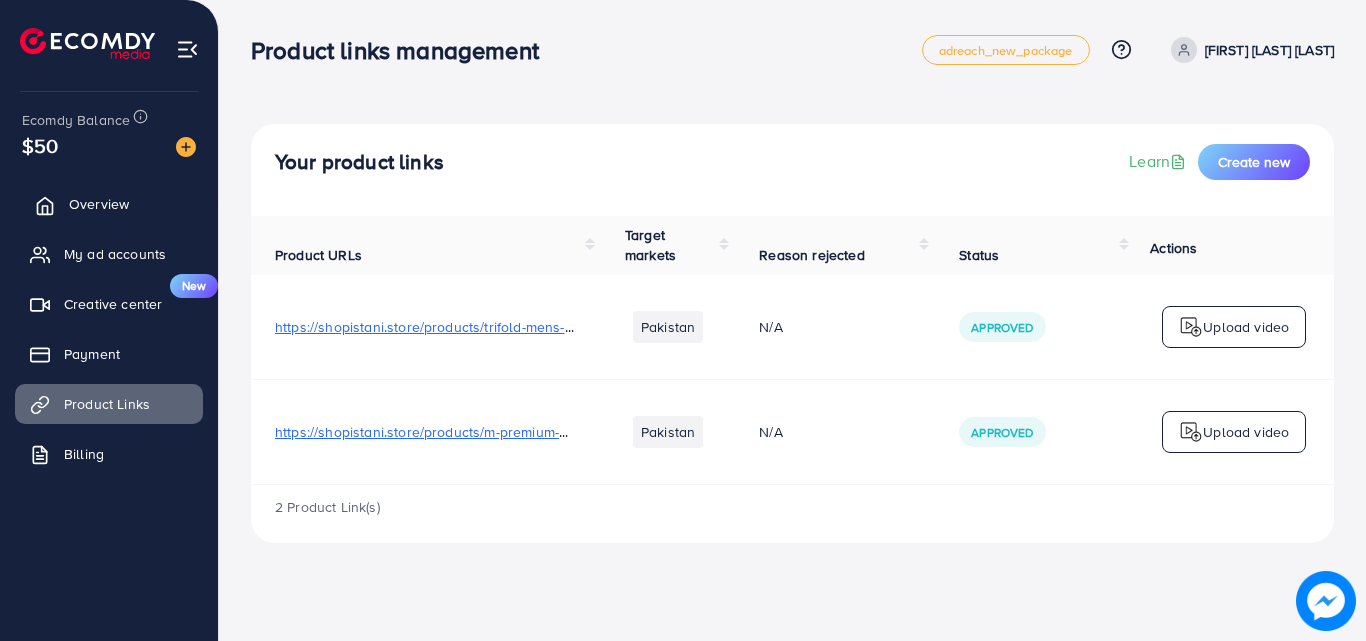 click on "Overview" at bounding box center (99, 204) 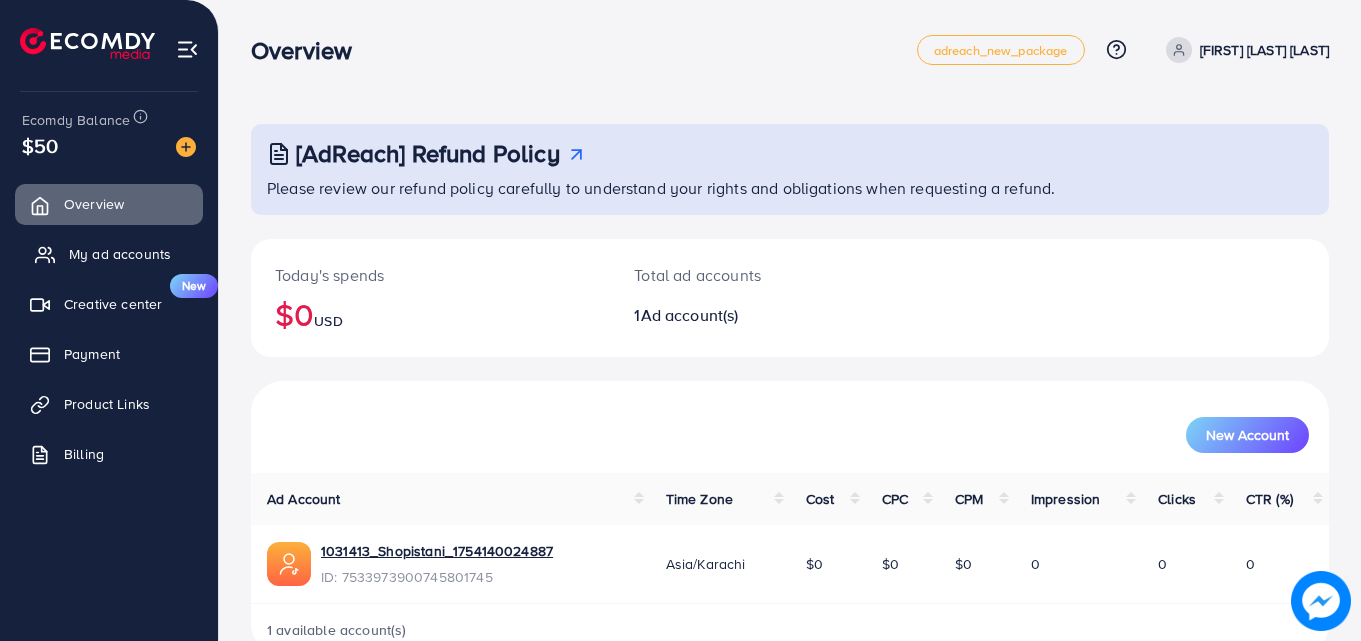 click on "My ad accounts" at bounding box center [120, 254] 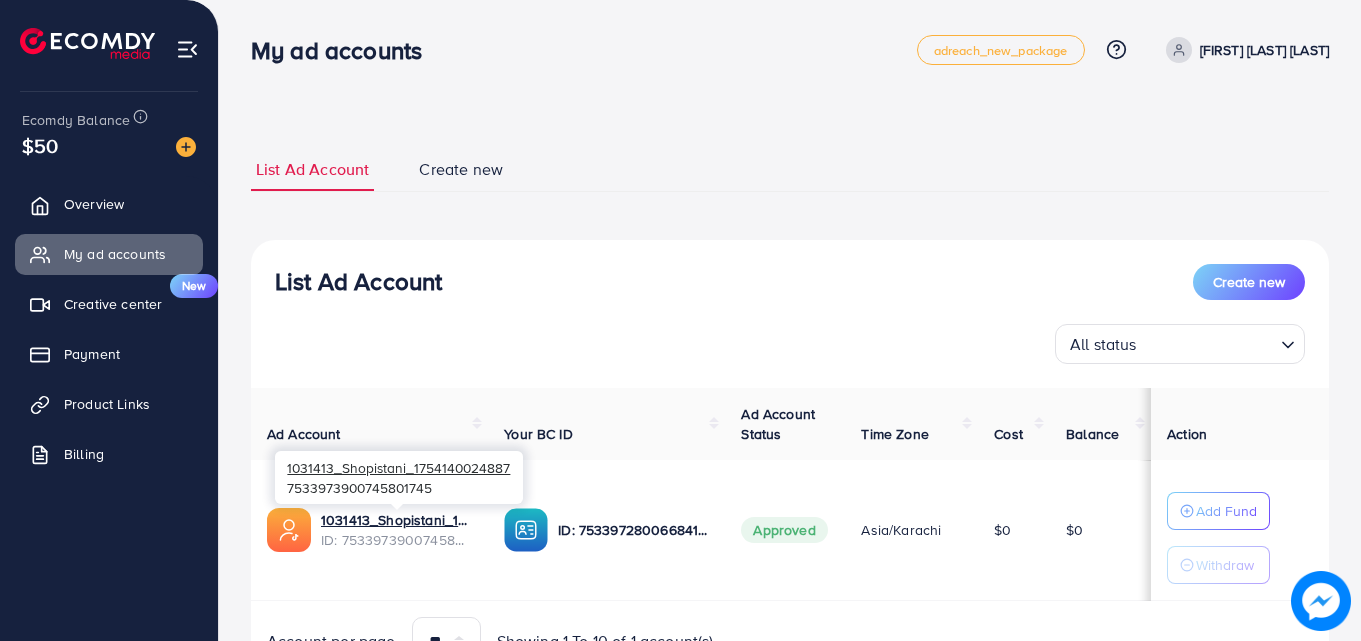 click on "1031413_Shopistani_1754140024887 7533973900745801745" at bounding box center (399, 477) 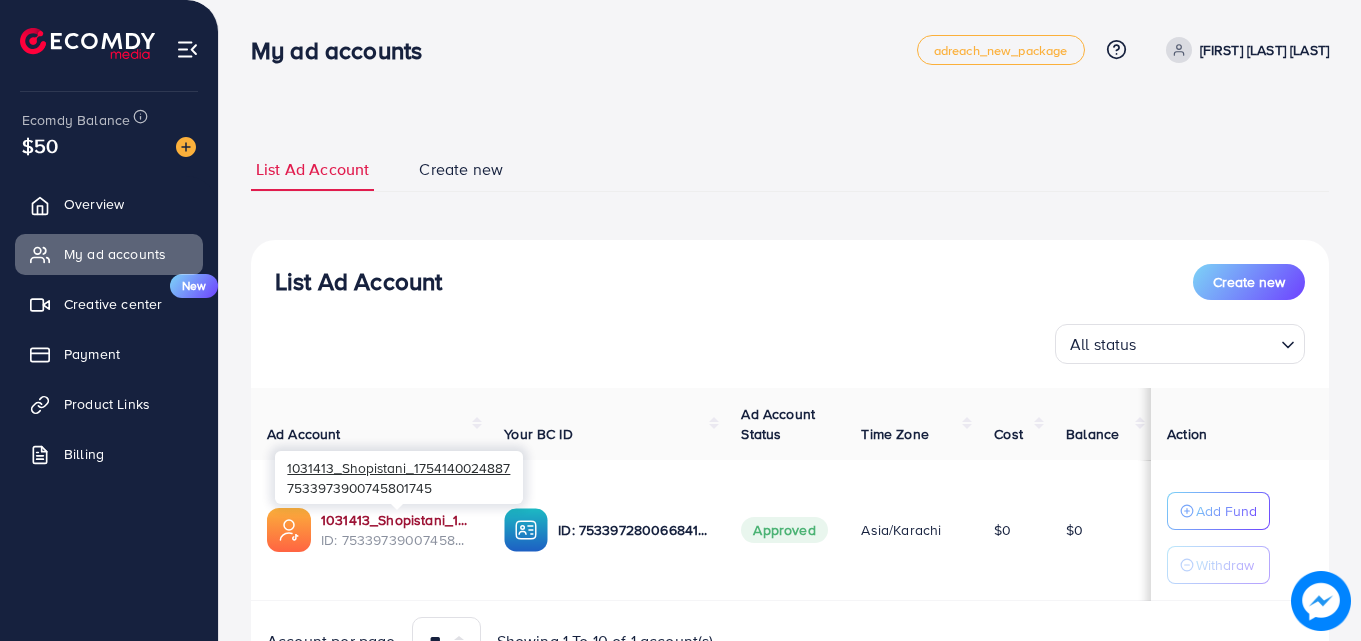 click on "1031413_Shopistani_1754140024887" at bounding box center (396, 520) 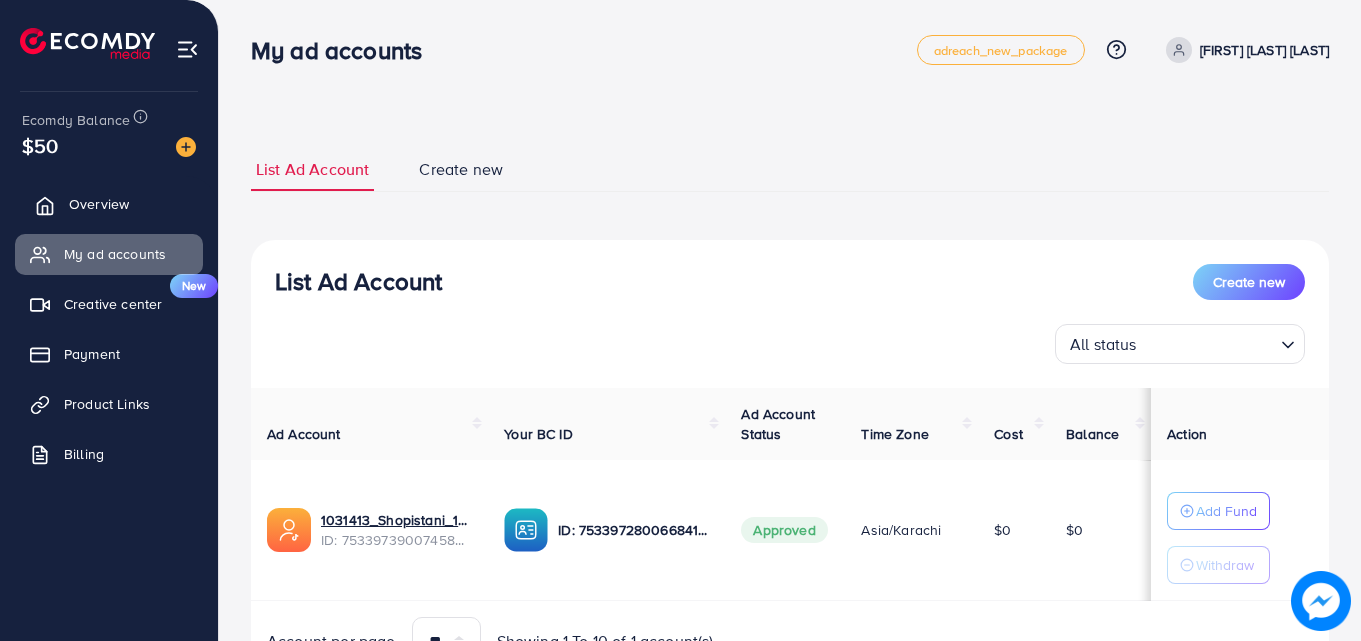 click on "Overview" at bounding box center (99, 204) 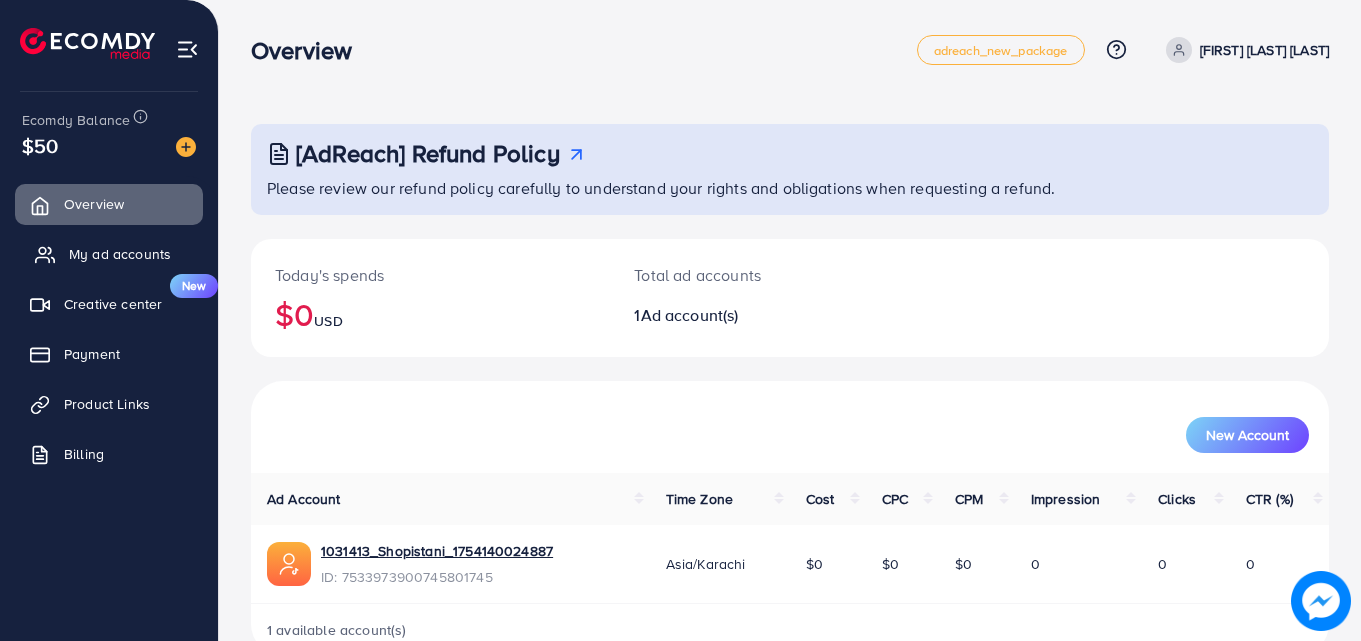 click on "My ad accounts" at bounding box center (120, 254) 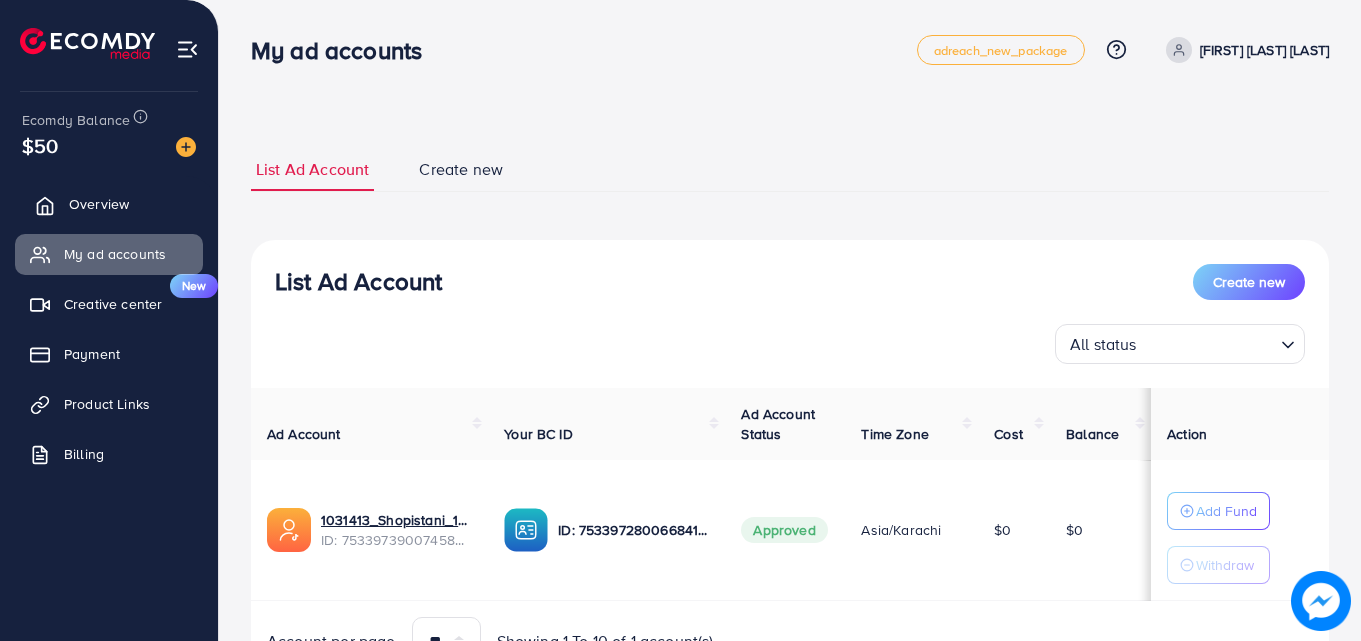 click on "Overview" at bounding box center (109, 204) 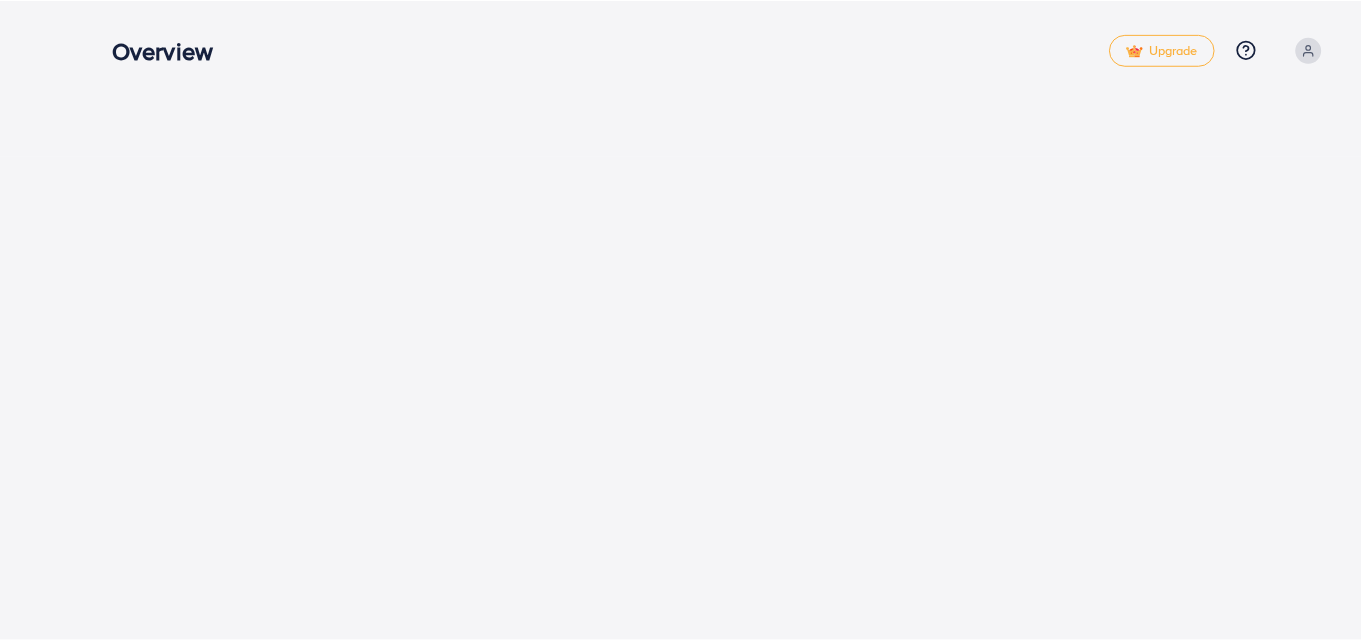 scroll, scrollTop: 0, scrollLeft: 0, axis: both 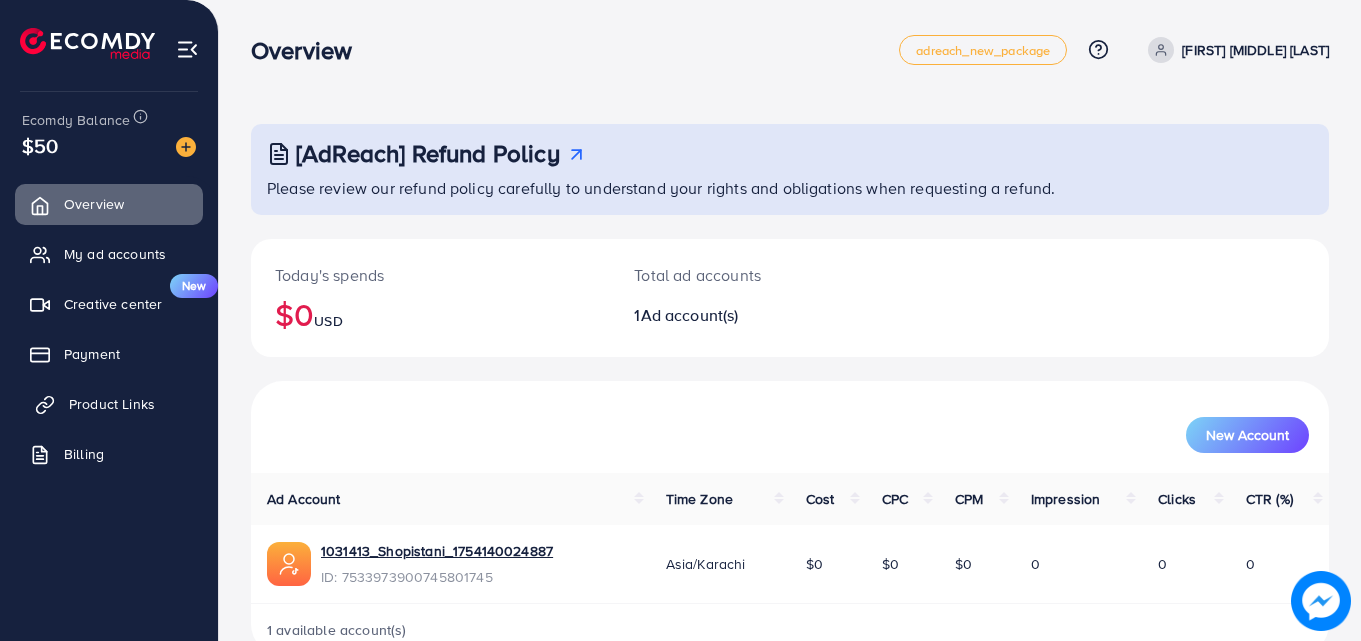 click on "Product Links" at bounding box center (109, 404) 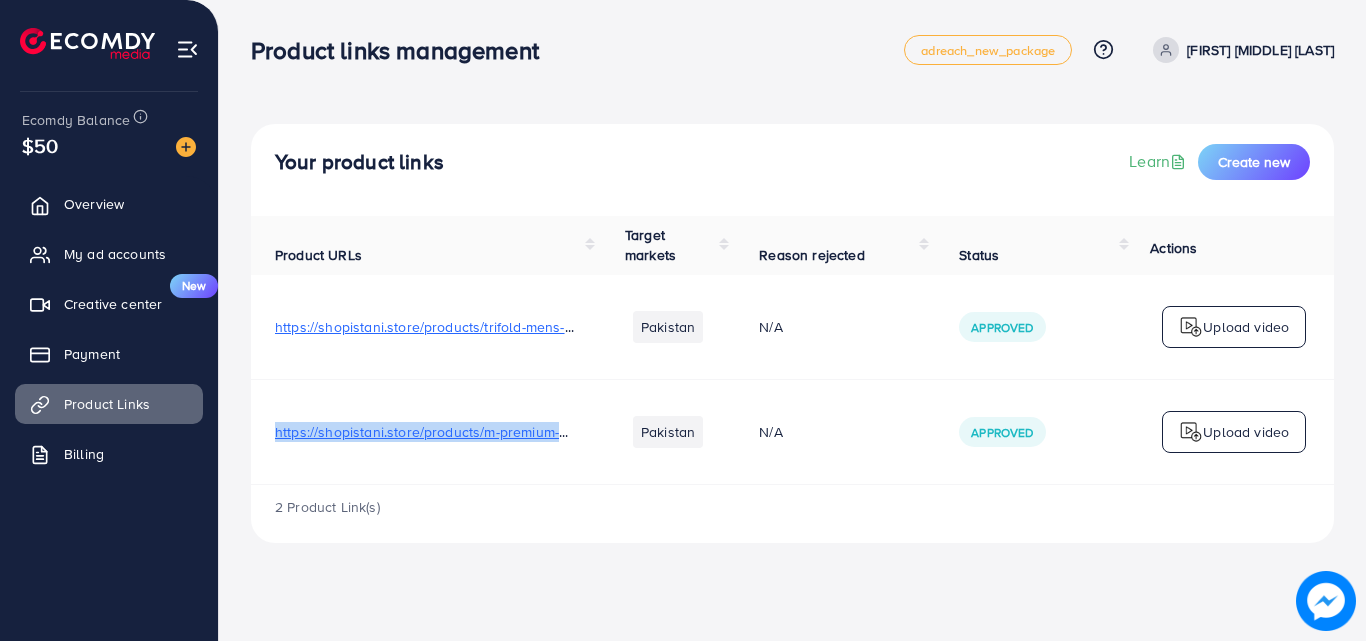 copy on "https://shopistani.store/products/m-premium-men-s-wallet-high-quality" 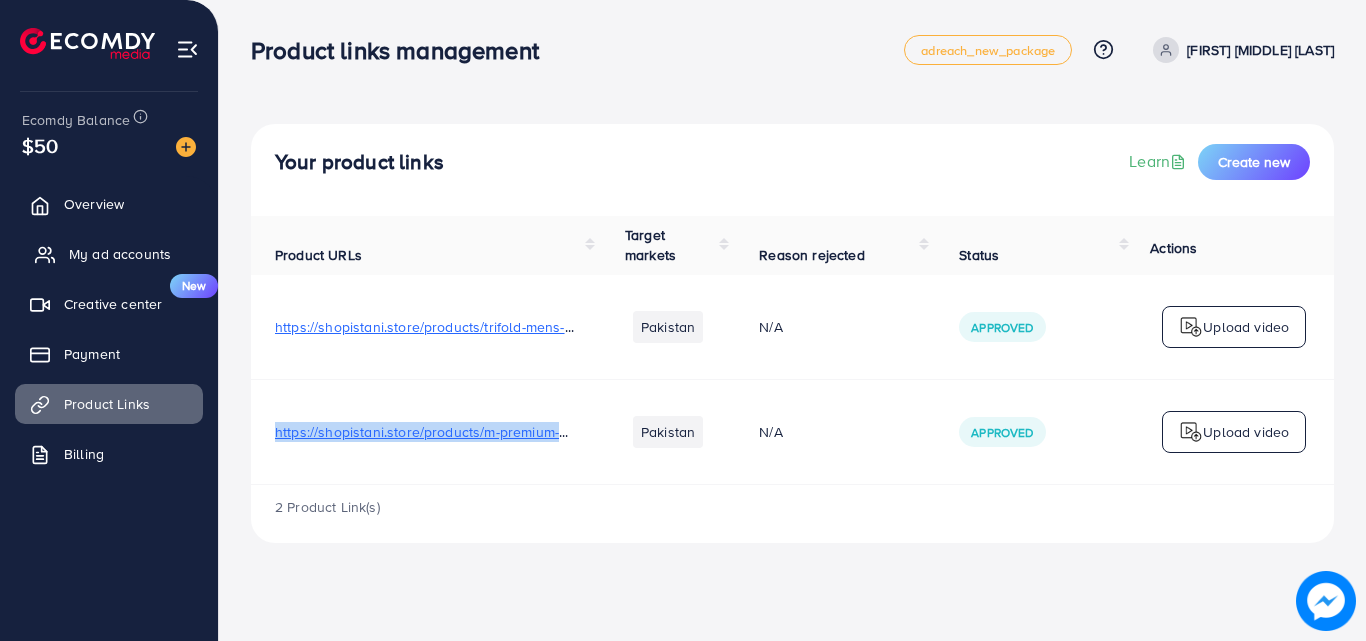 click on "My ad accounts" at bounding box center [120, 254] 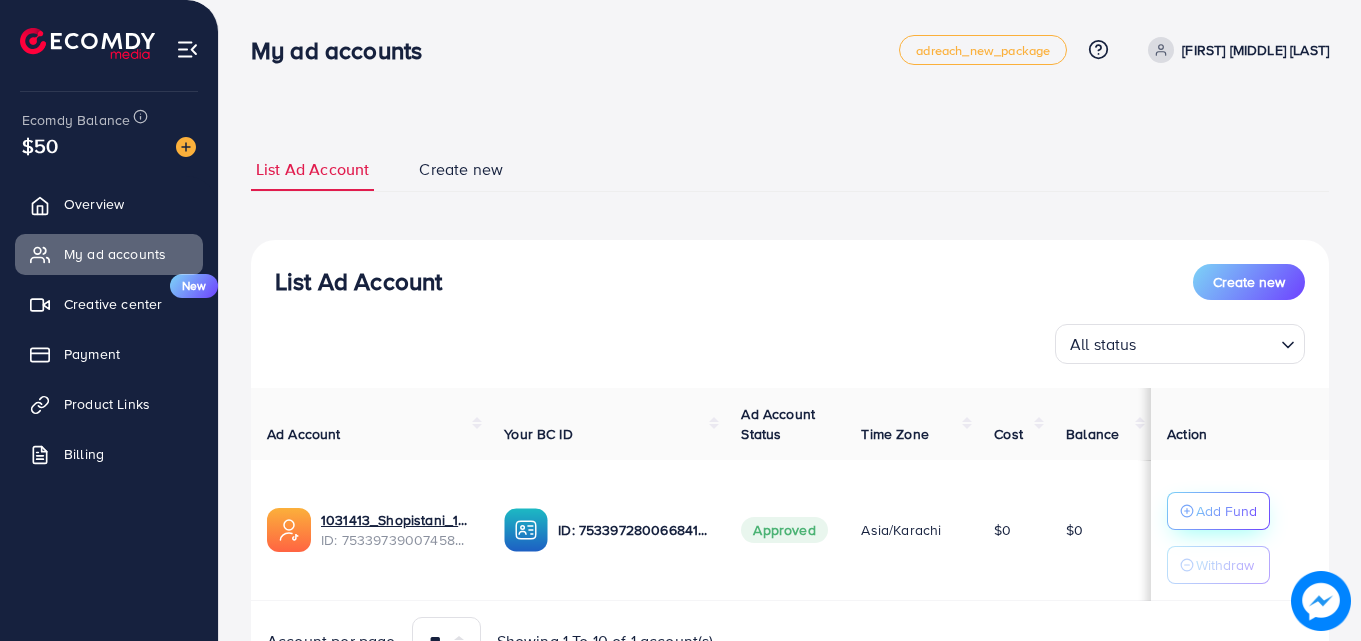 click on "Add Fund" at bounding box center [1226, 511] 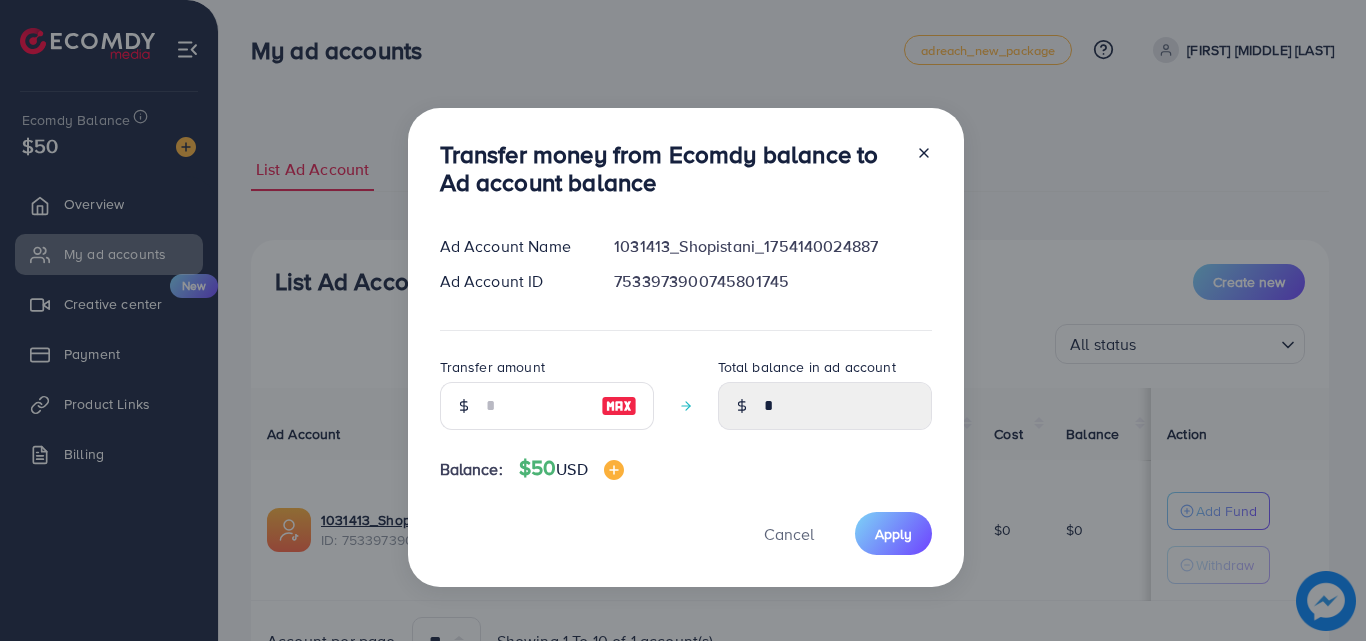 click on "Transfer money from Ecomdy balance to Ad account balance   Ad Account Name   1031413_Shopistani_1754140024887   Ad Account ID   7533973900745801745   Transfer amount   Total balance in ad account  * Balance:  $50  USD   Cancel   Apply" at bounding box center (683, 320) 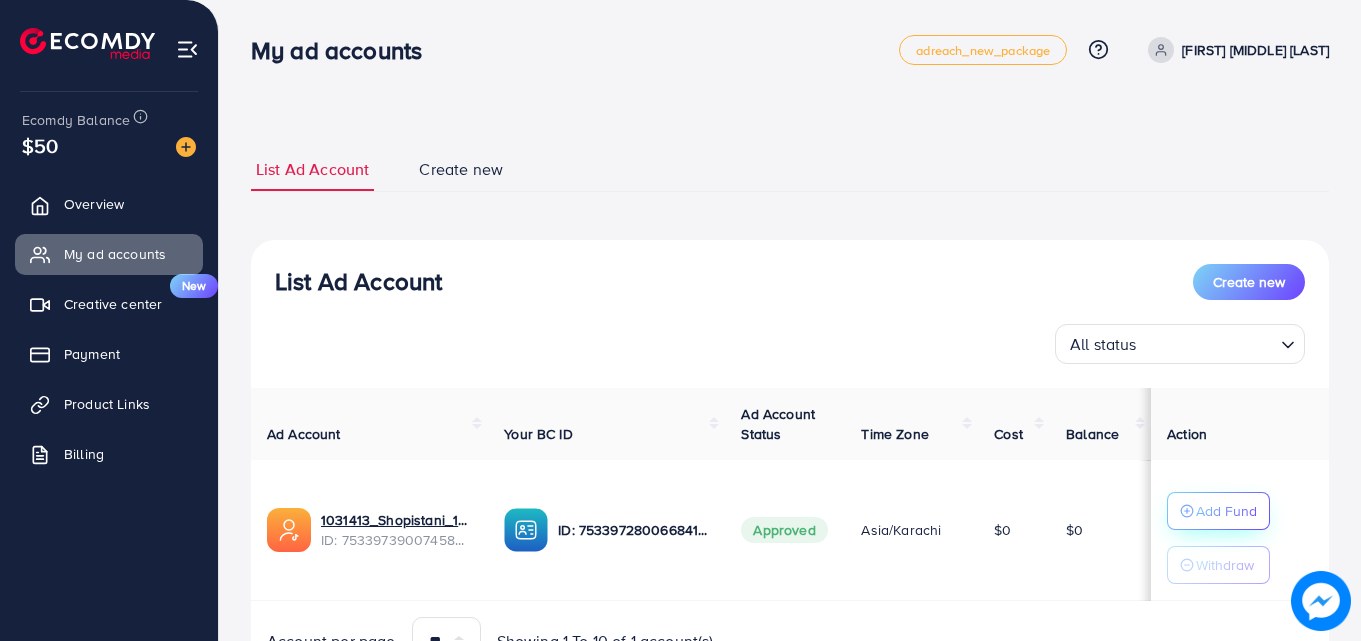 click on "Add Fund" at bounding box center (1226, 511) 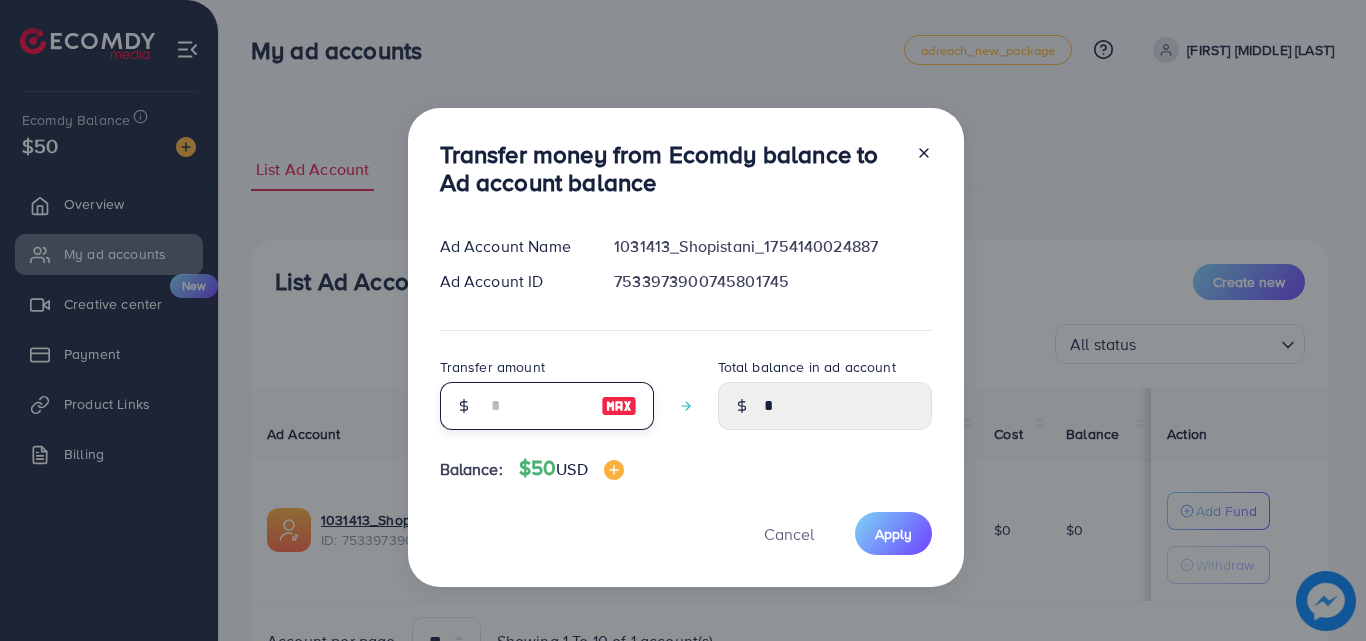 click at bounding box center [536, 406] 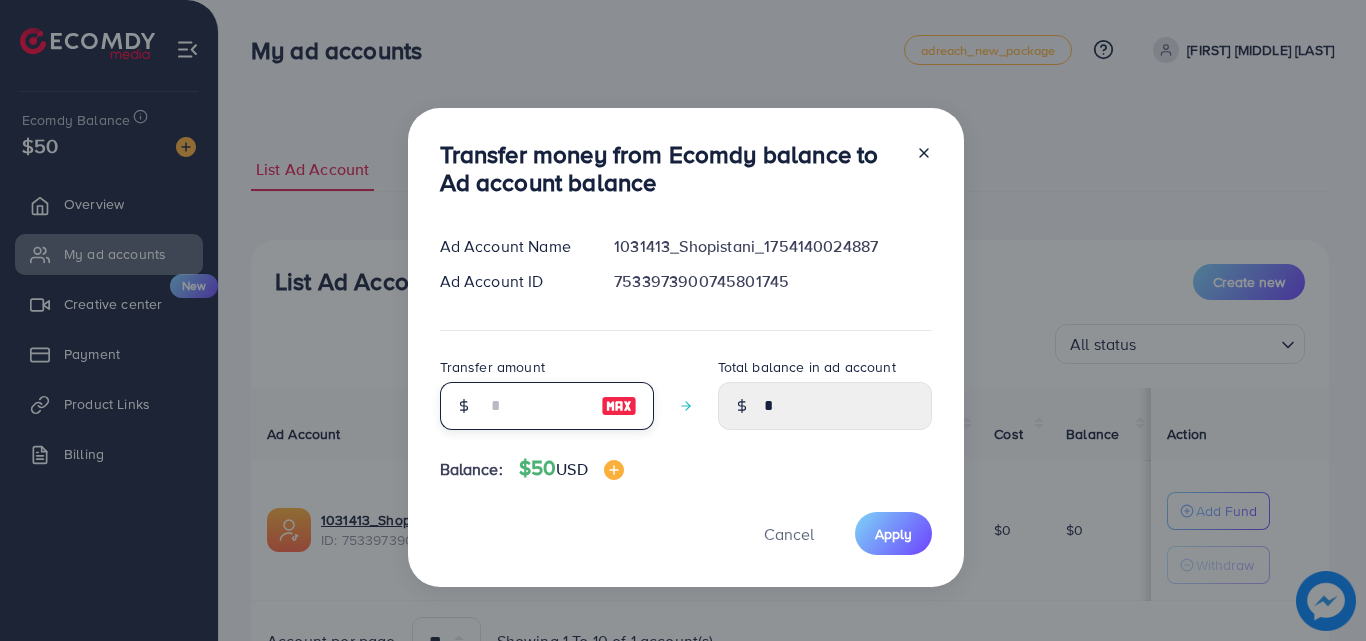 type on "*" 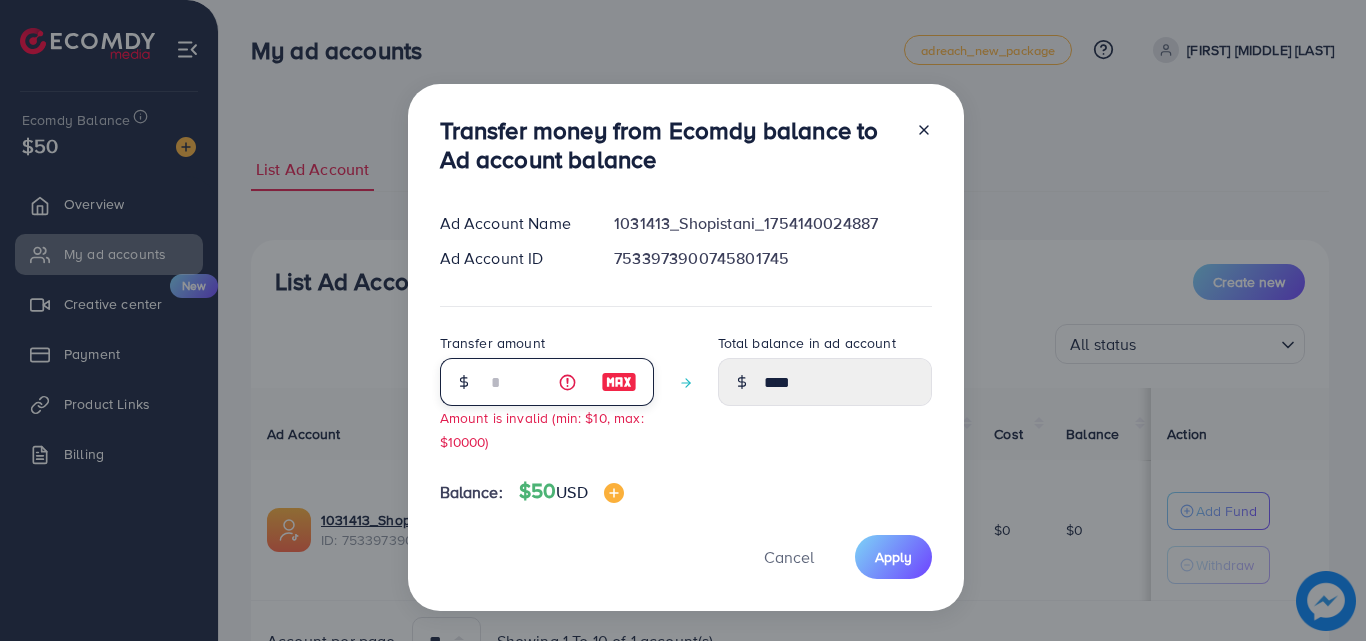type on "**" 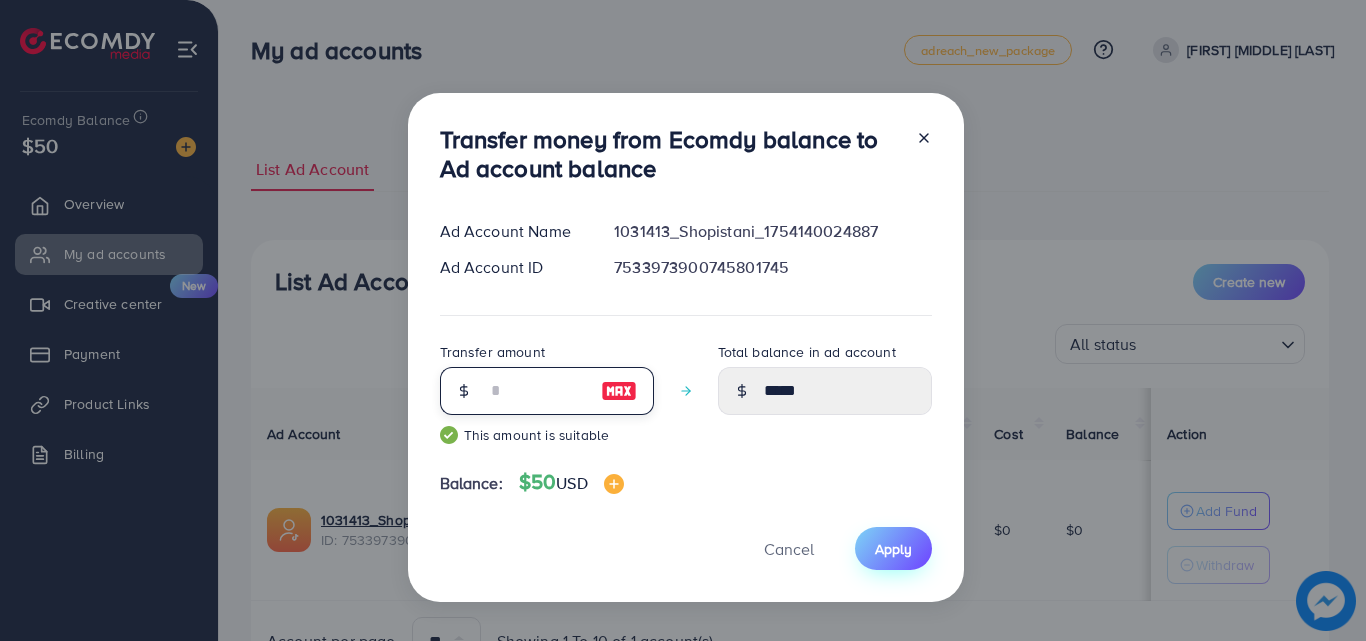 type on "**" 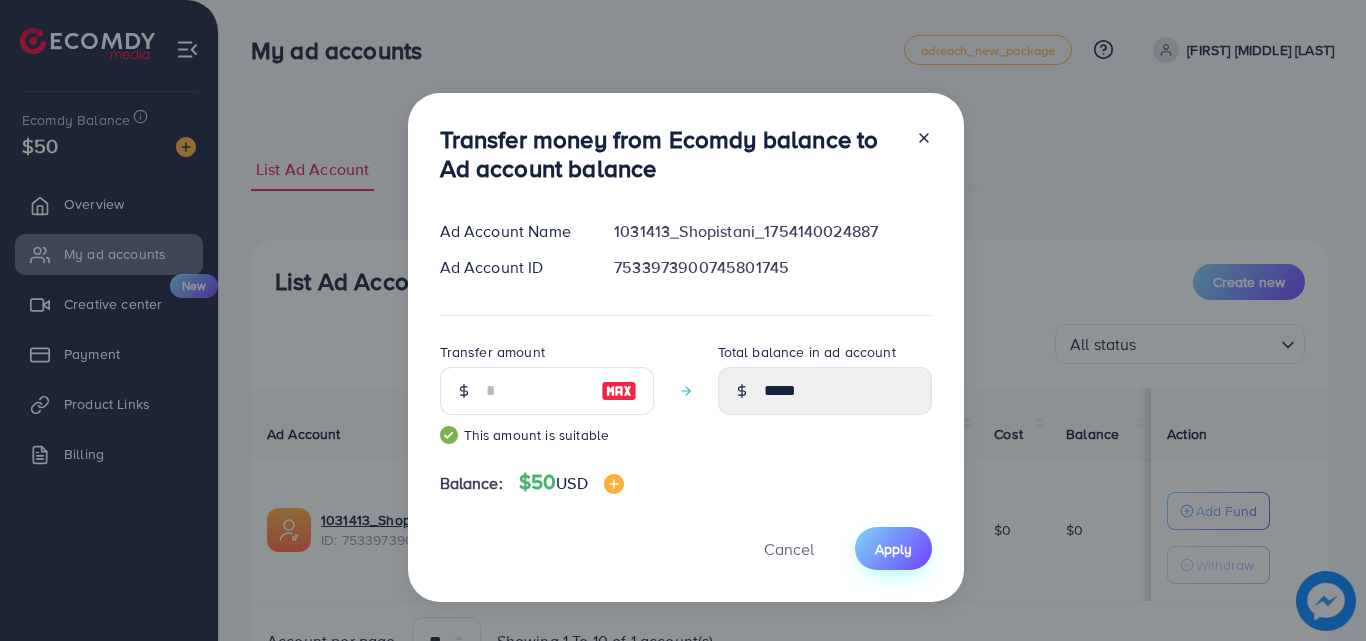 click on "Apply" at bounding box center [893, 548] 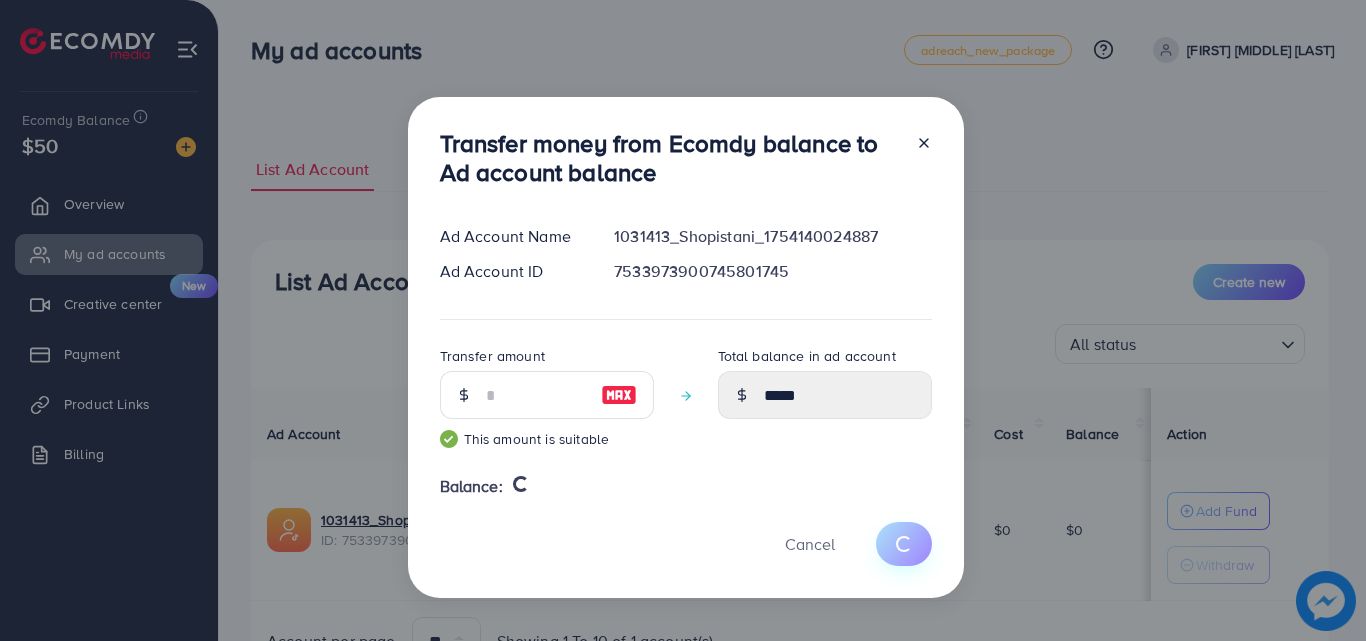 type 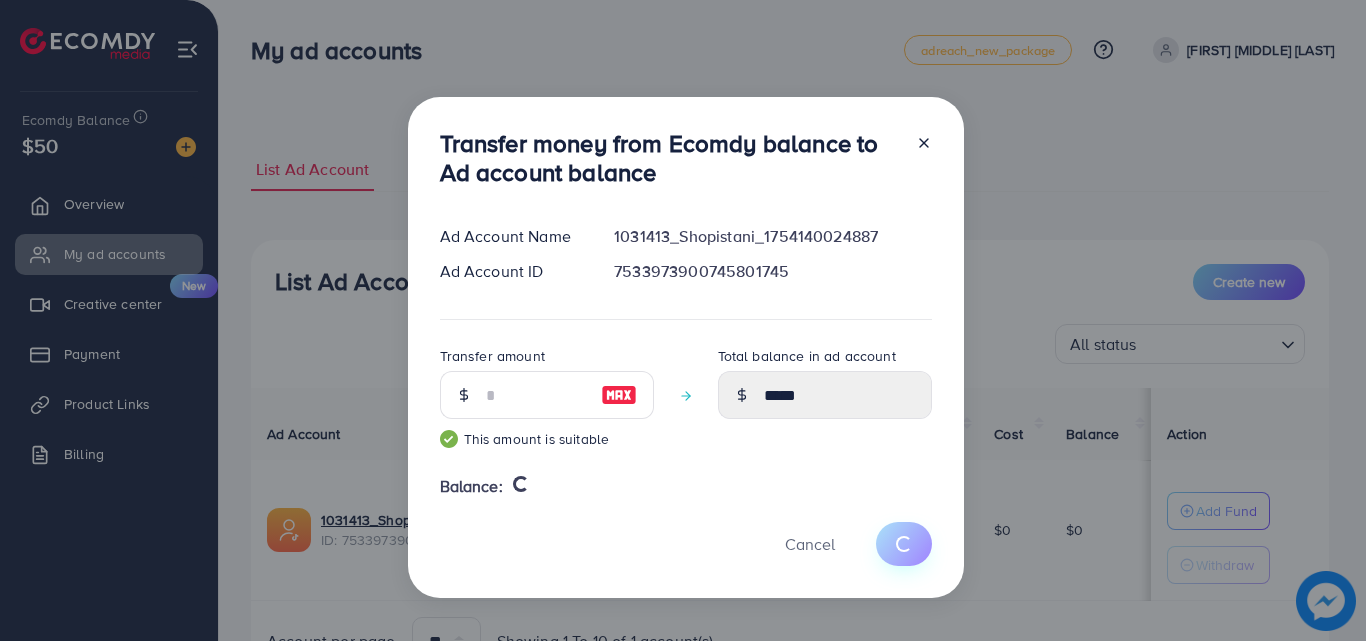 type on "*" 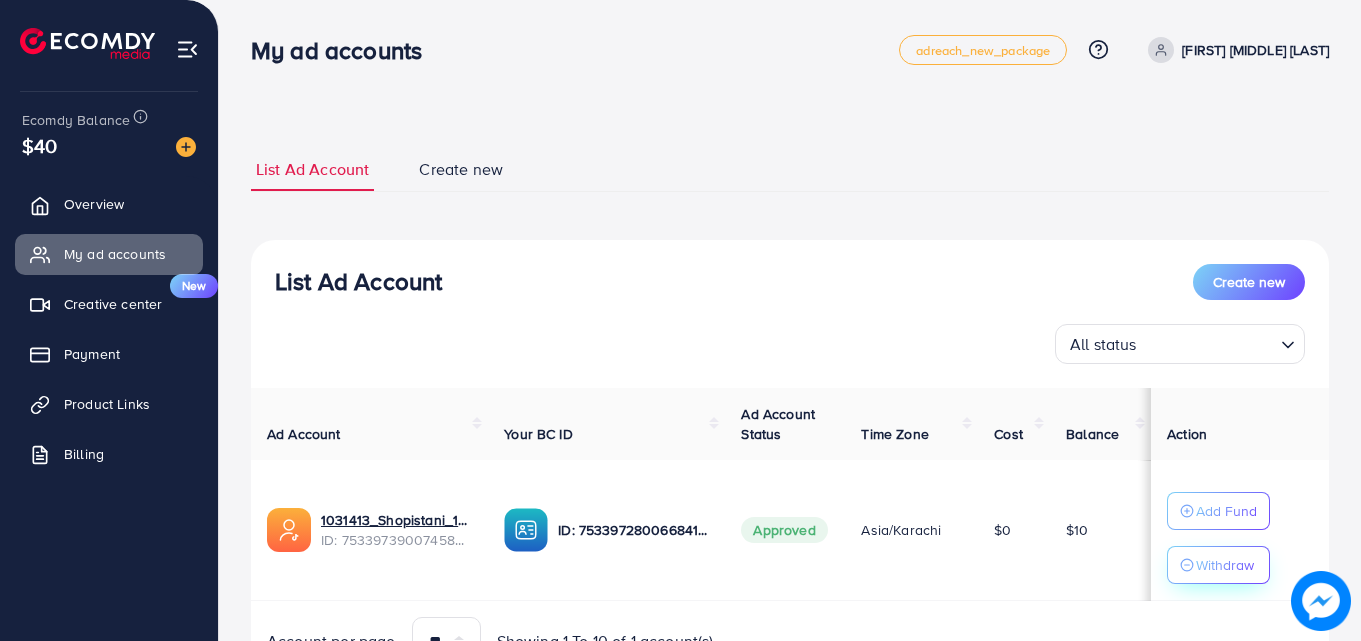 click on "Withdraw" at bounding box center (1225, 565) 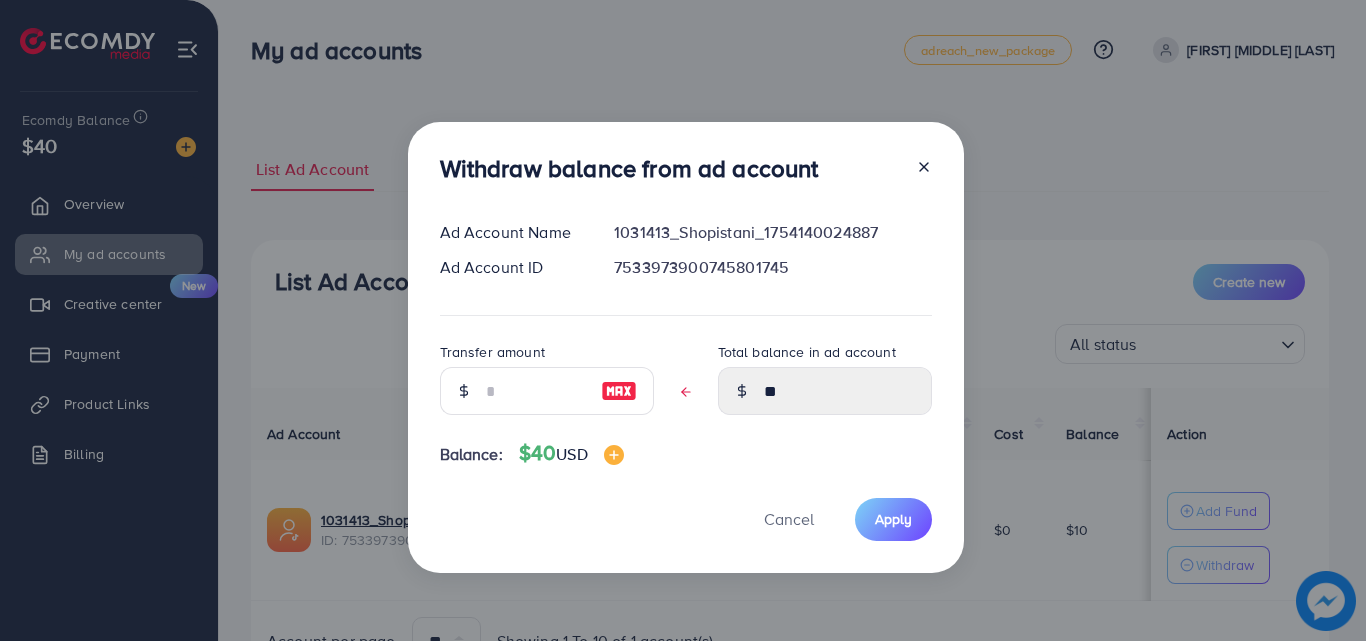click at bounding box center (619, 391) 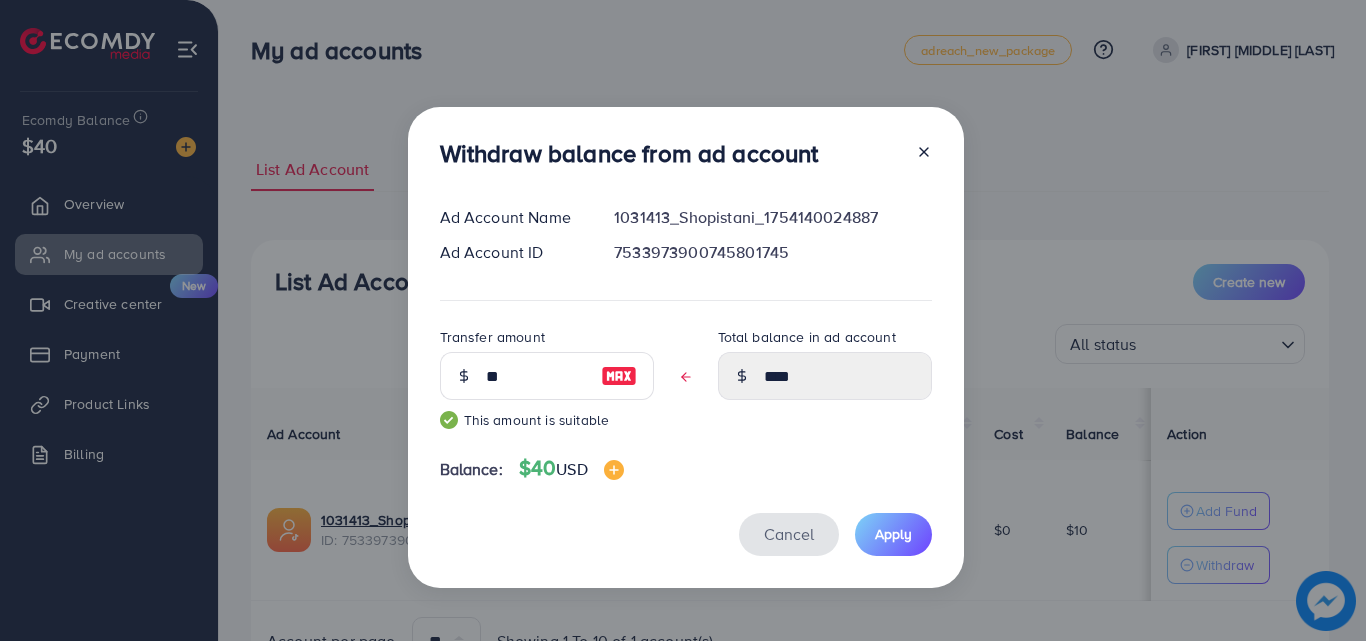 click on "Cancel" at bounding box center [789, 534] 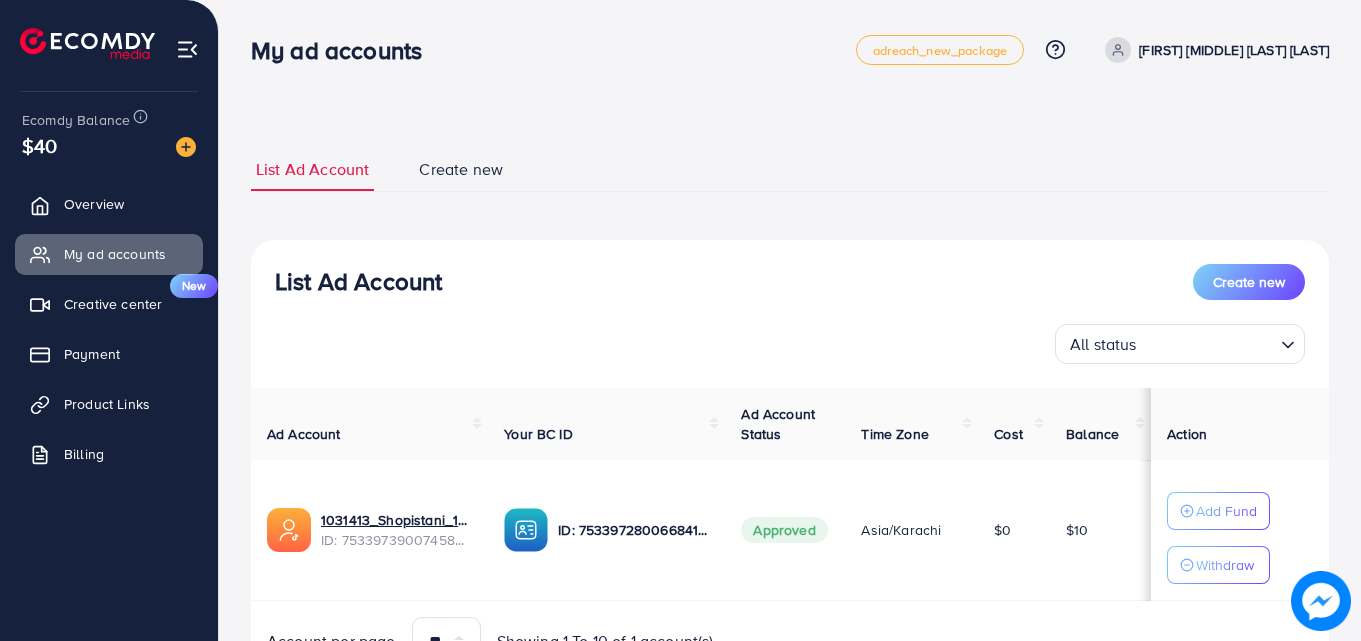 scroll, scrollTop: 0, scrollLeft: 0, axis: both 